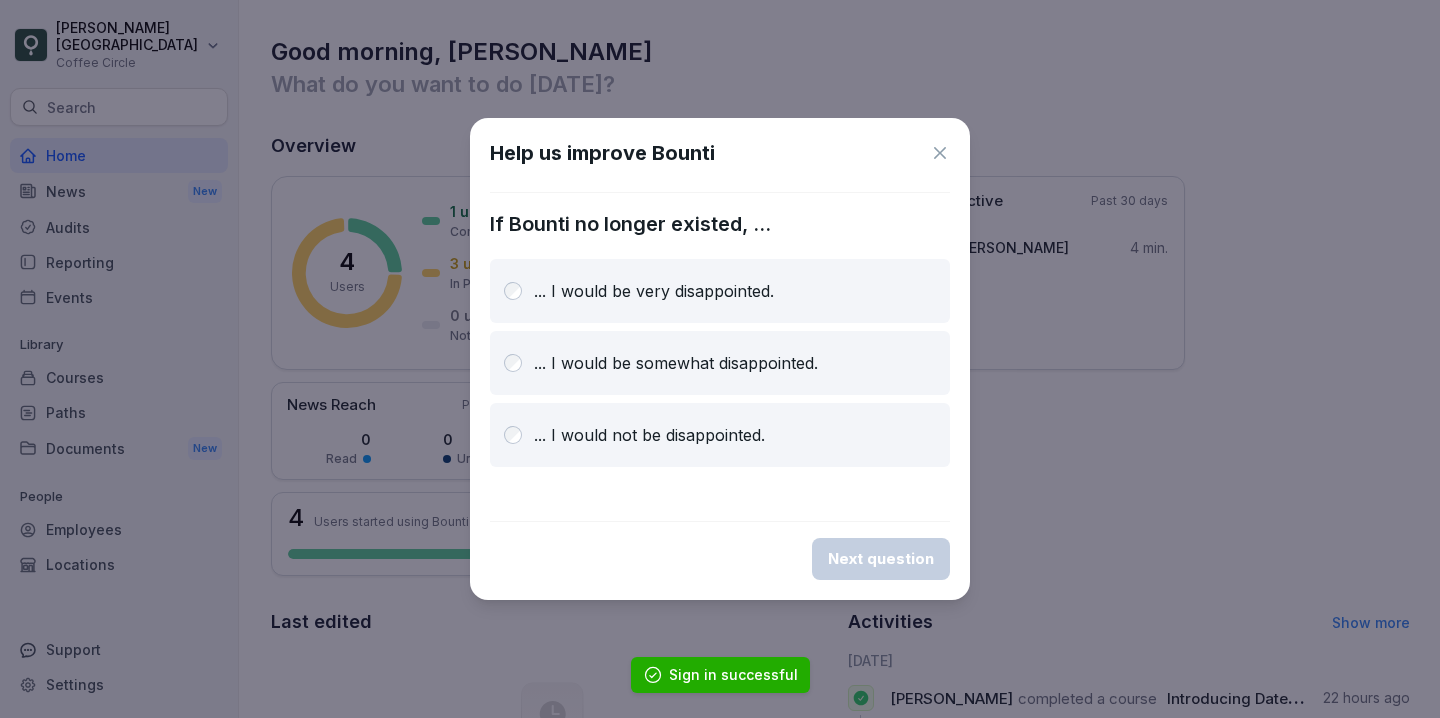 scroll, scrollTop: 0, scrollLeft: 0, axis: both 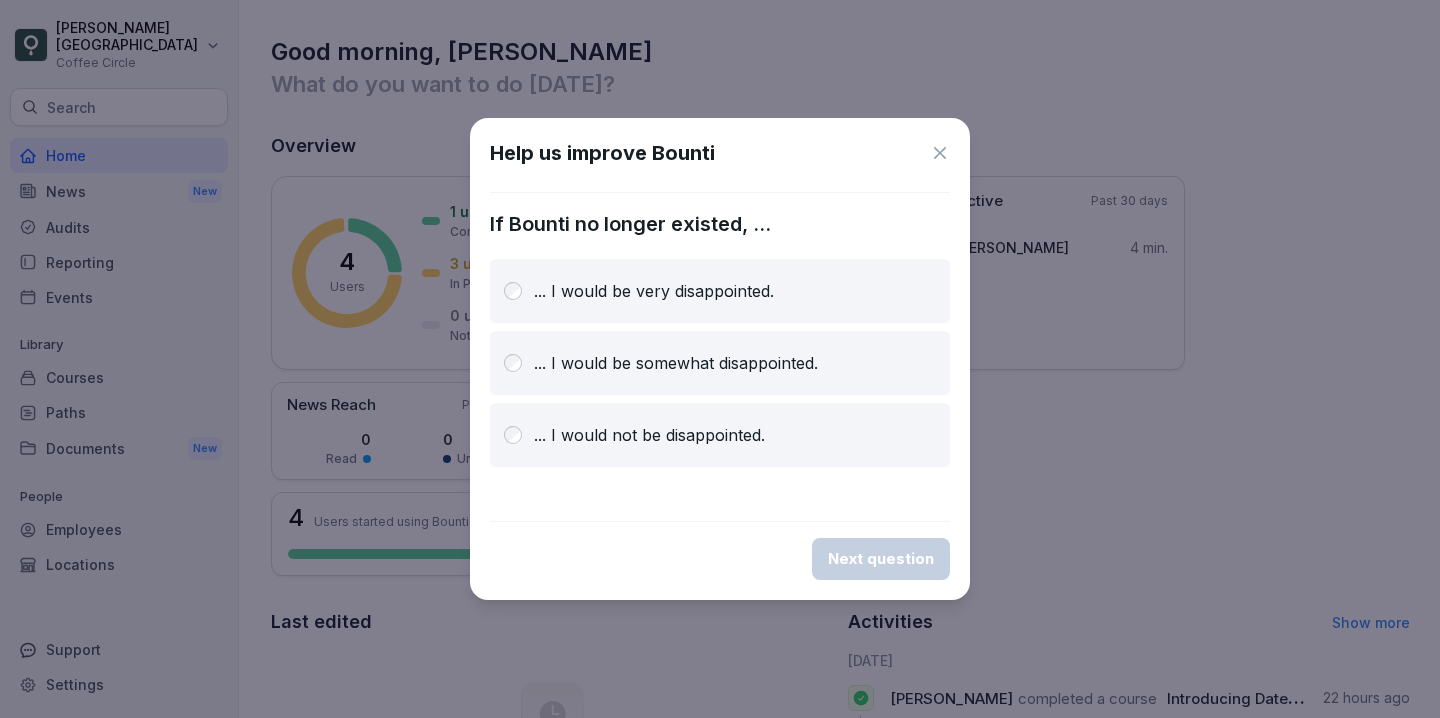 click on "... I would be very disappointed." at bounding box center (720, 291) 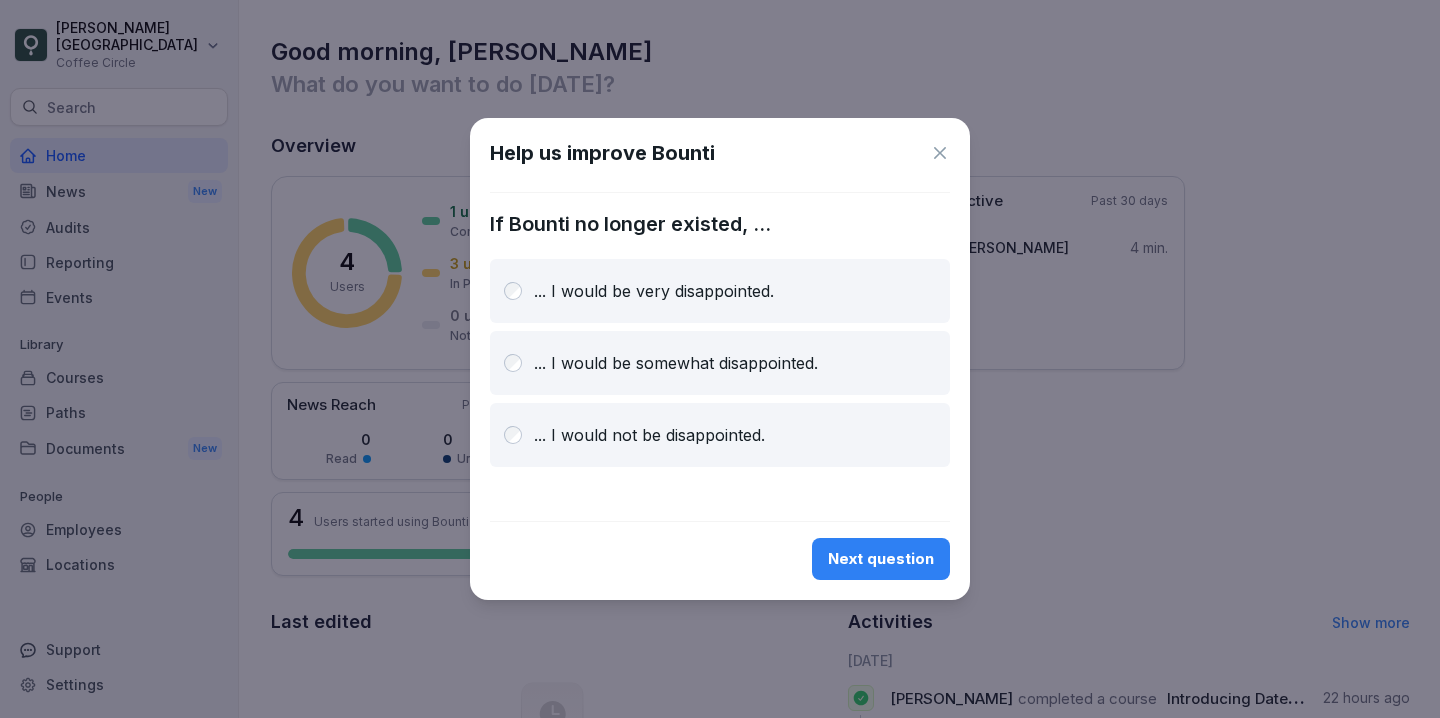 click on "Next question" at bounding box center (881, 559) 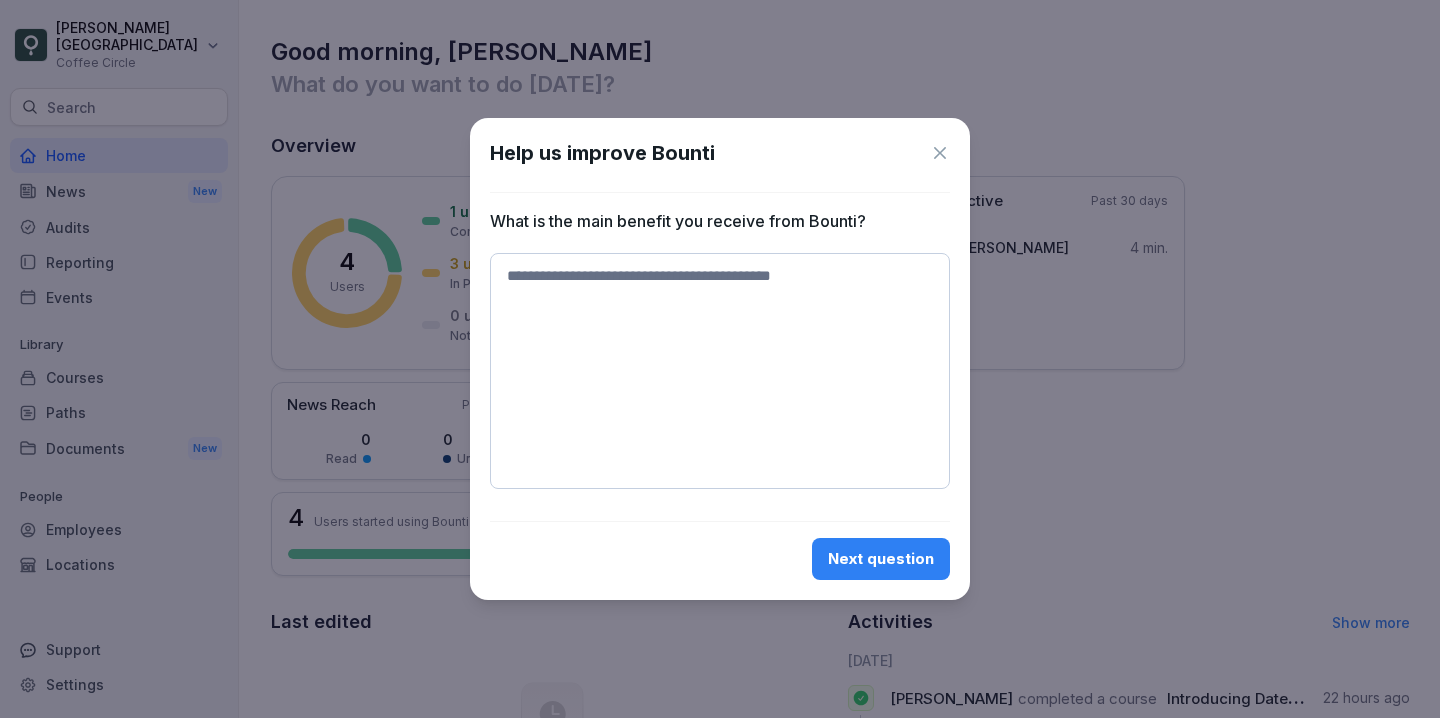 click on "Next question" at bounding box center (881, 559) 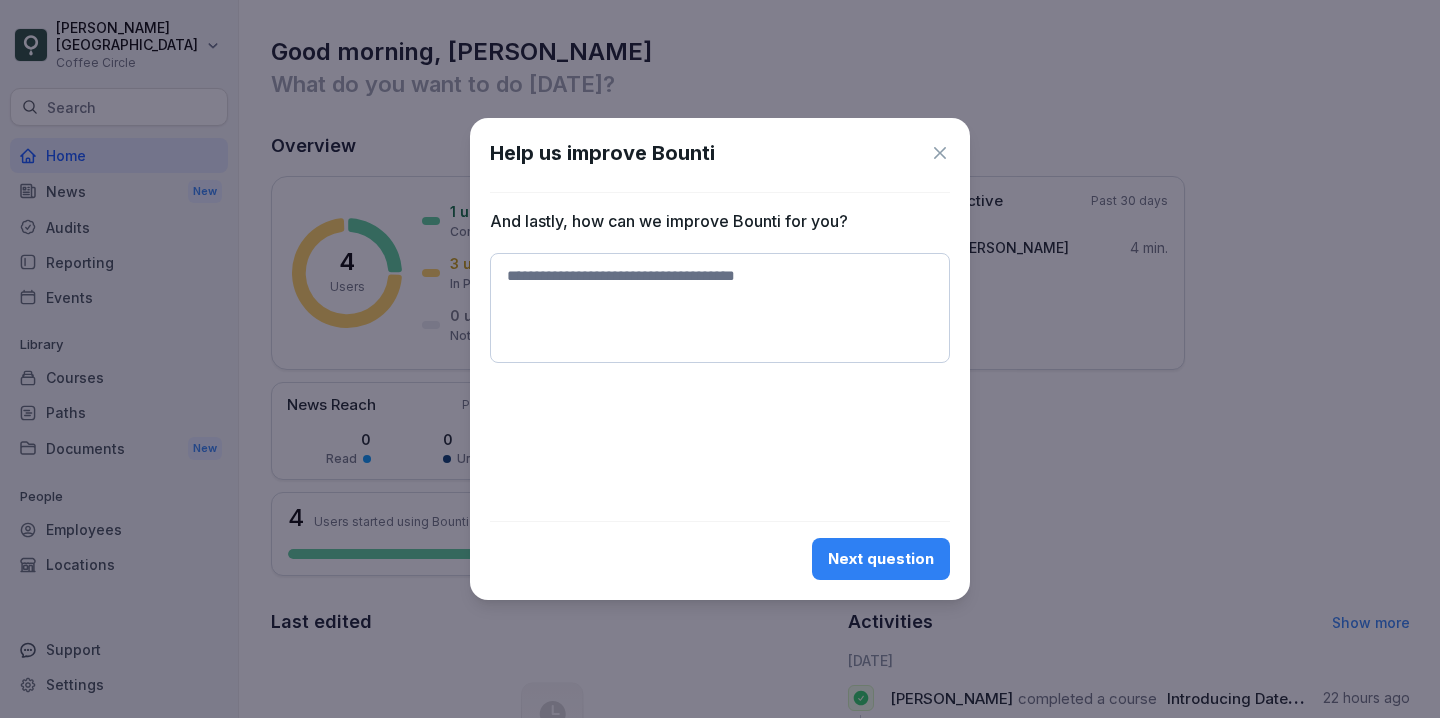 click on "Next question" at bounding box center (881, 559) 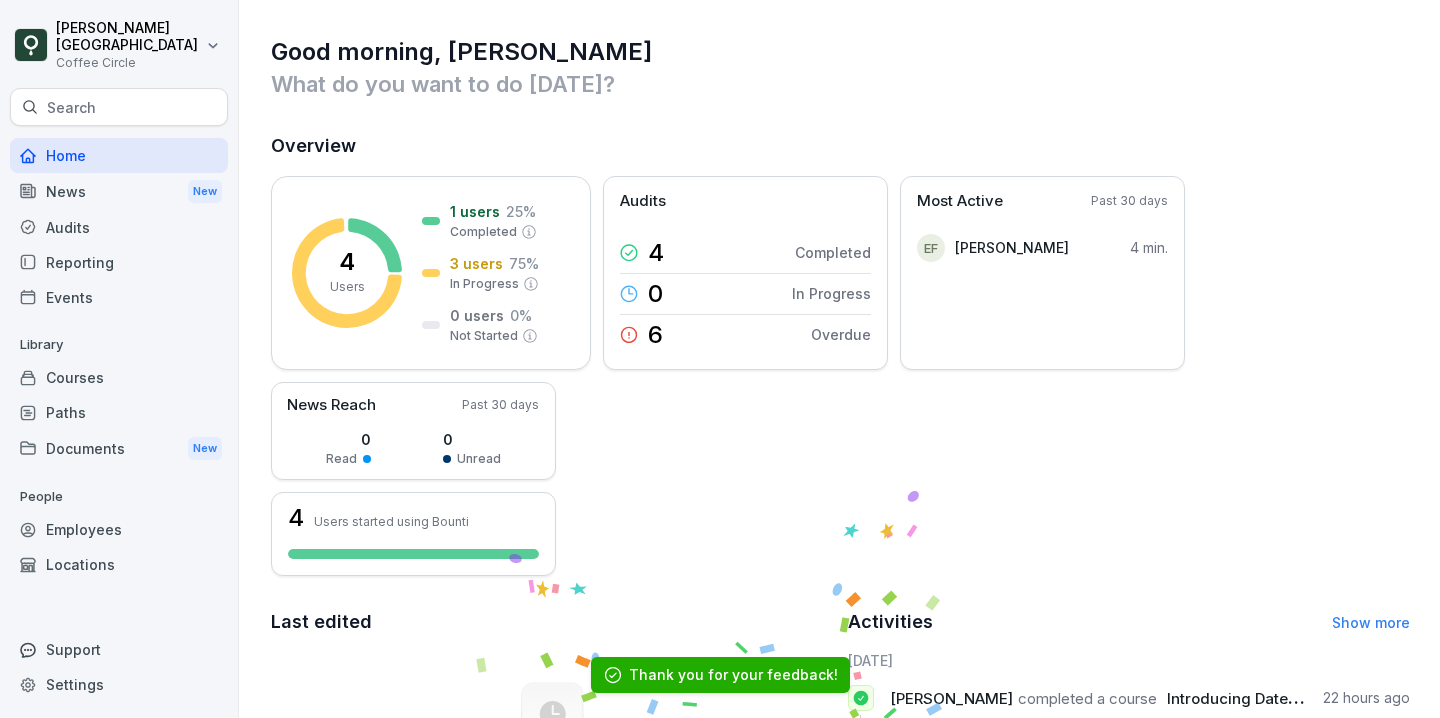 click on "Audits" at bounding box center (119, 227) 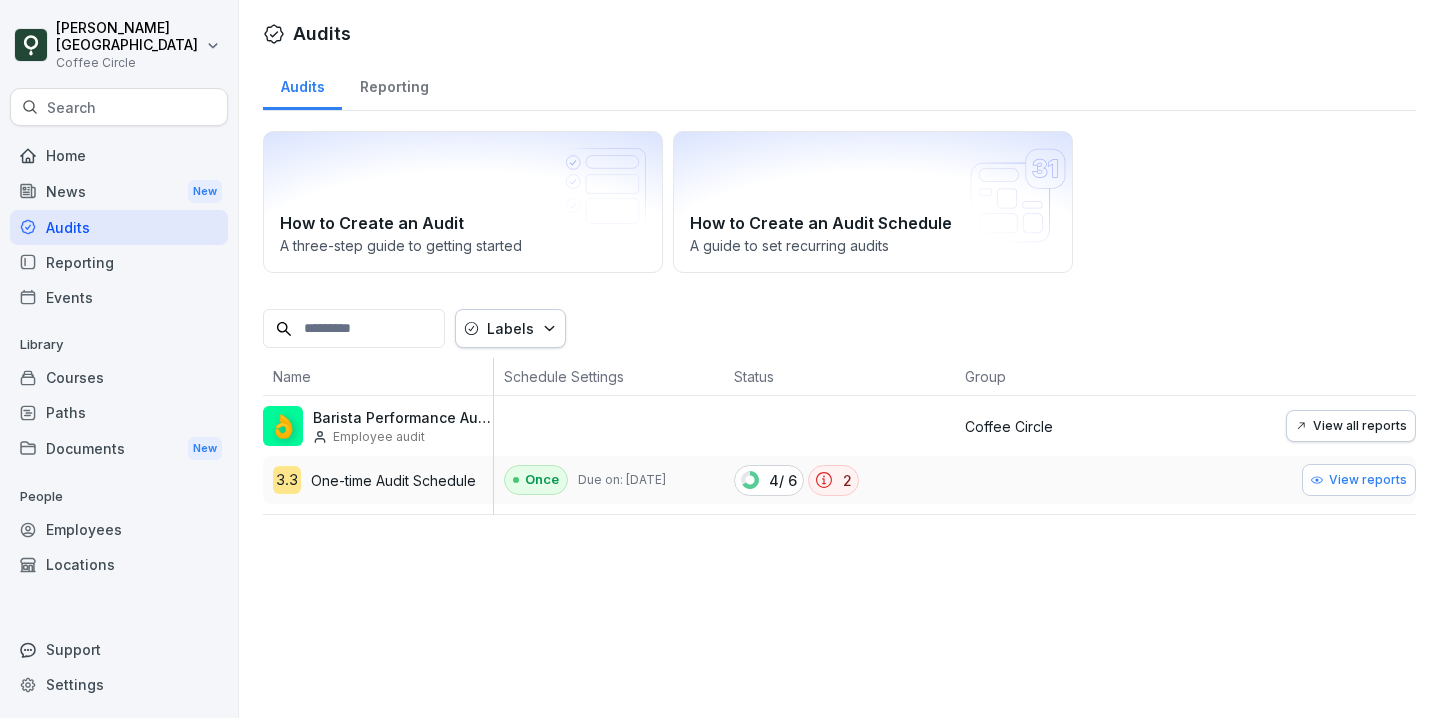 click on "News New" at bounding box center (119, 191) 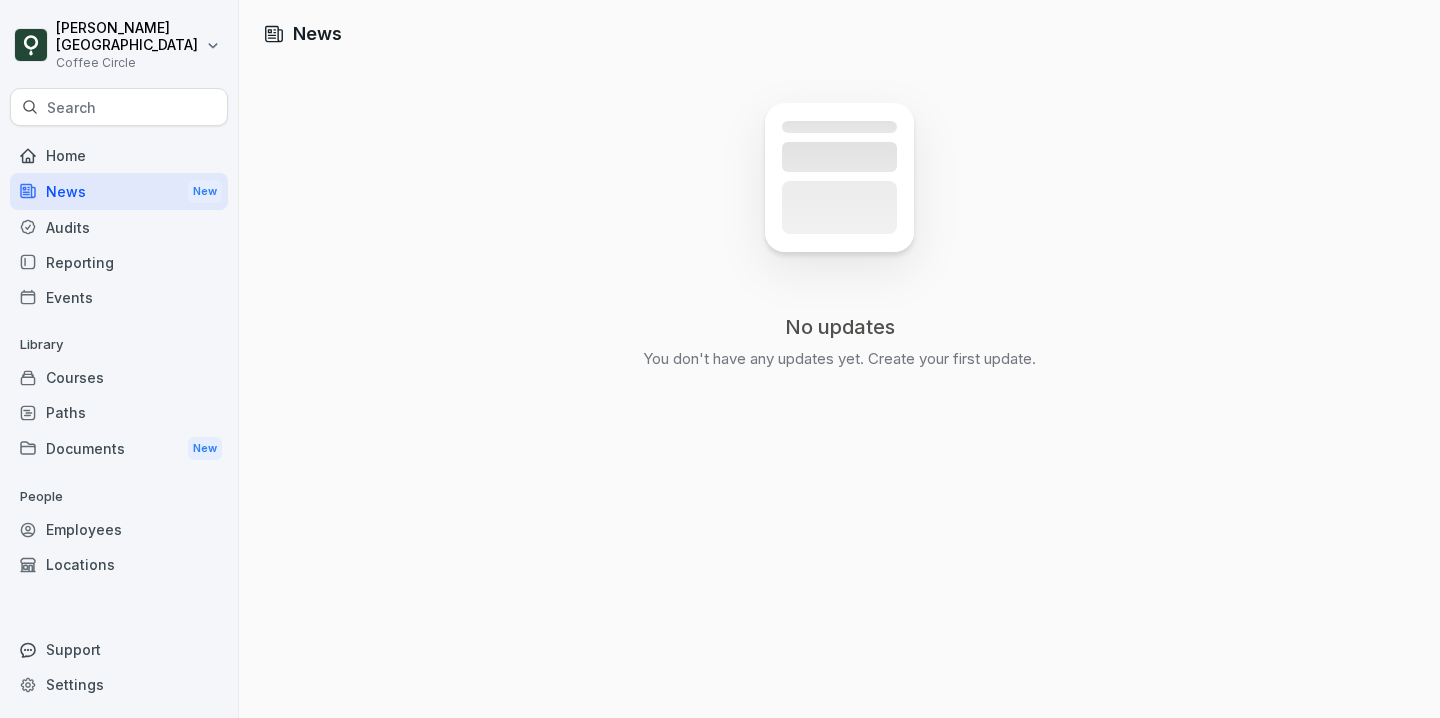 click on "Audits" at bounding box center (119, 227) 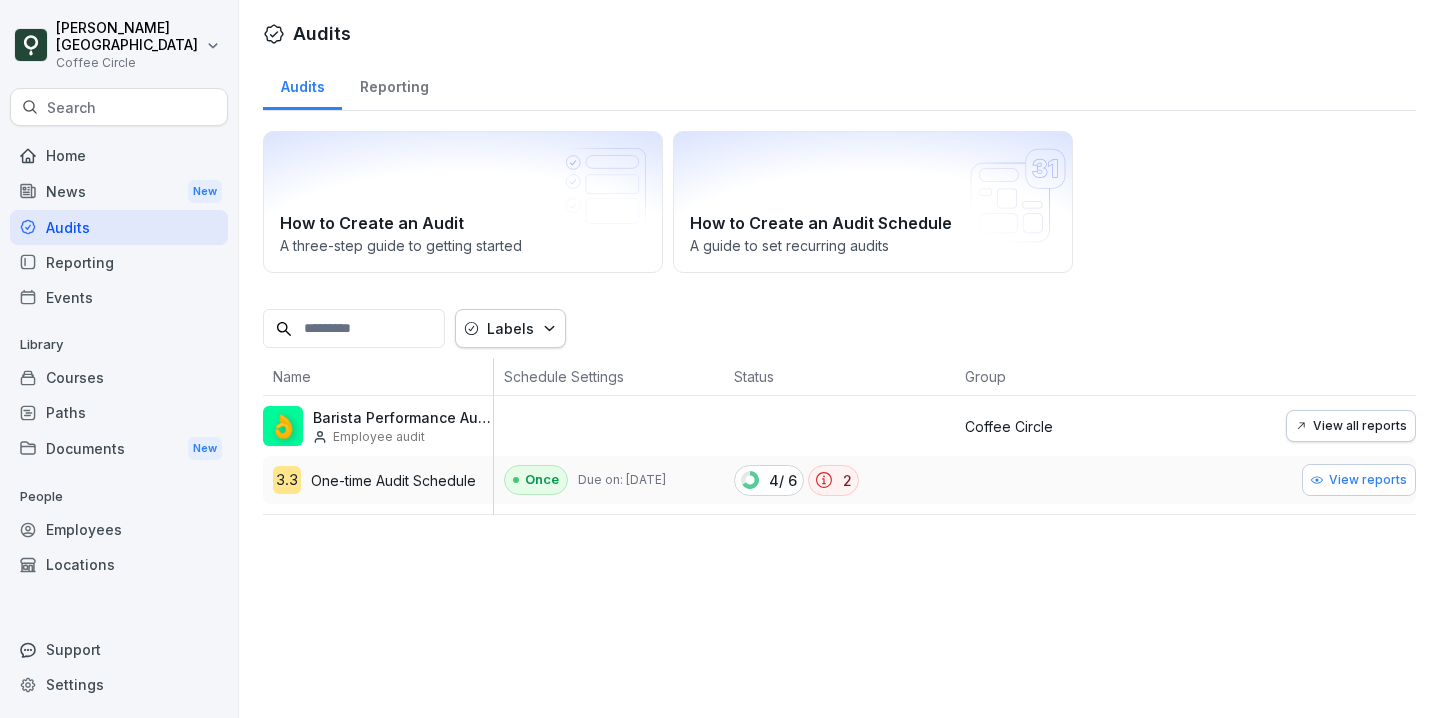 click 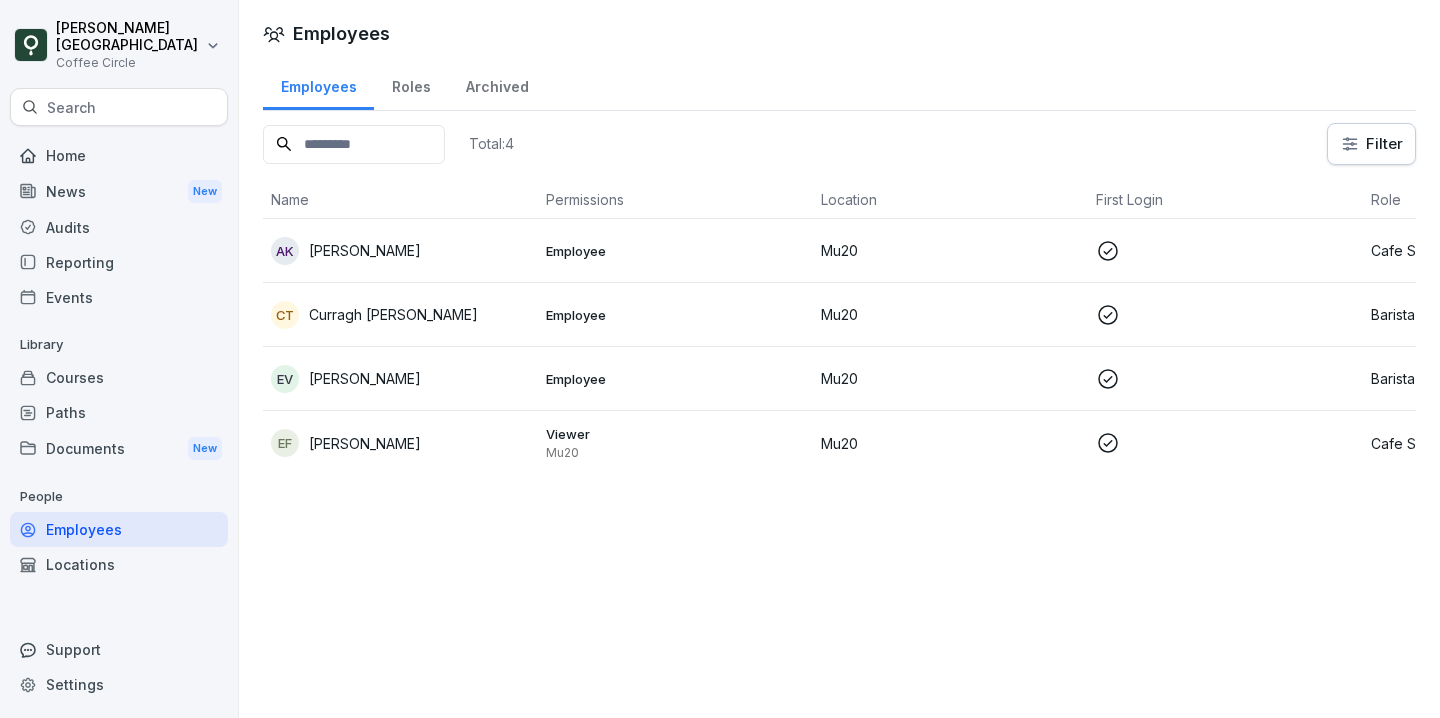 click on "Mu20" at bounding box center [950, 379] 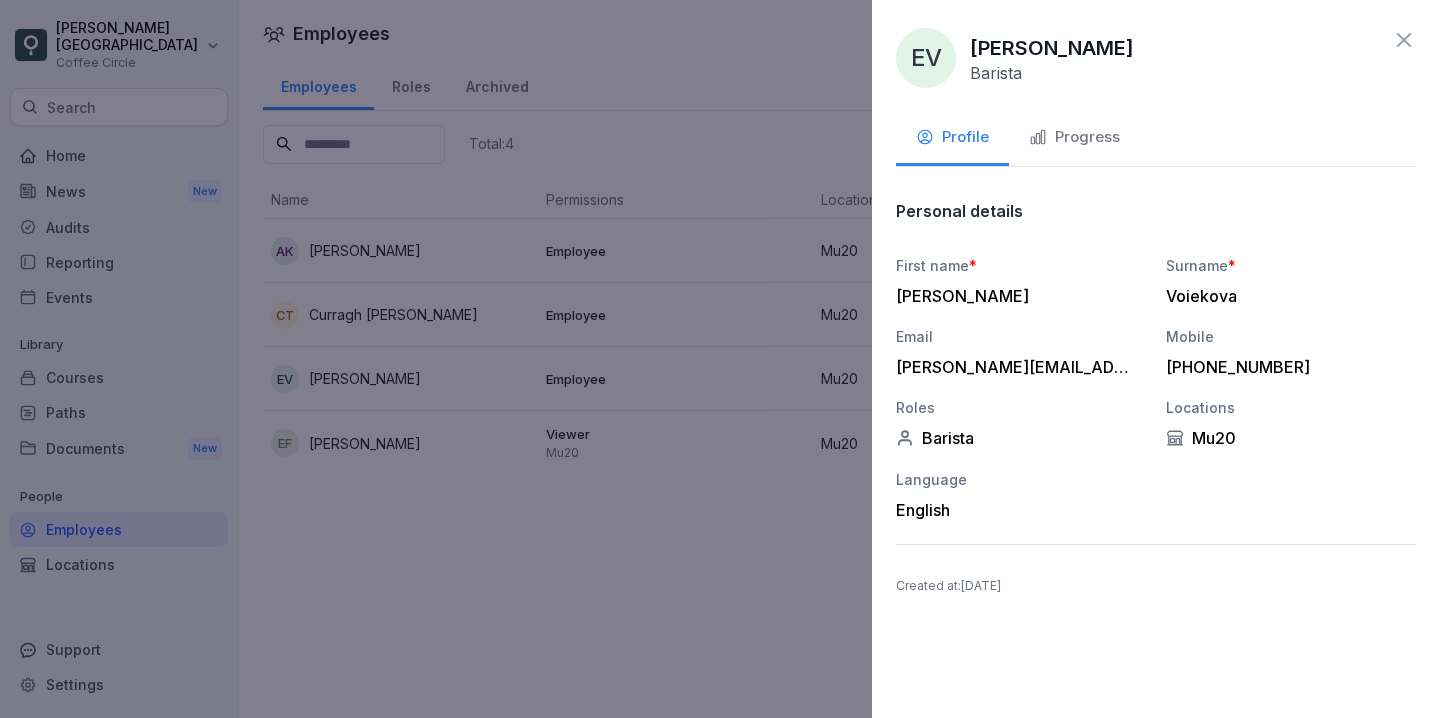 click on "Progress" at bounding box center [1074, 139] 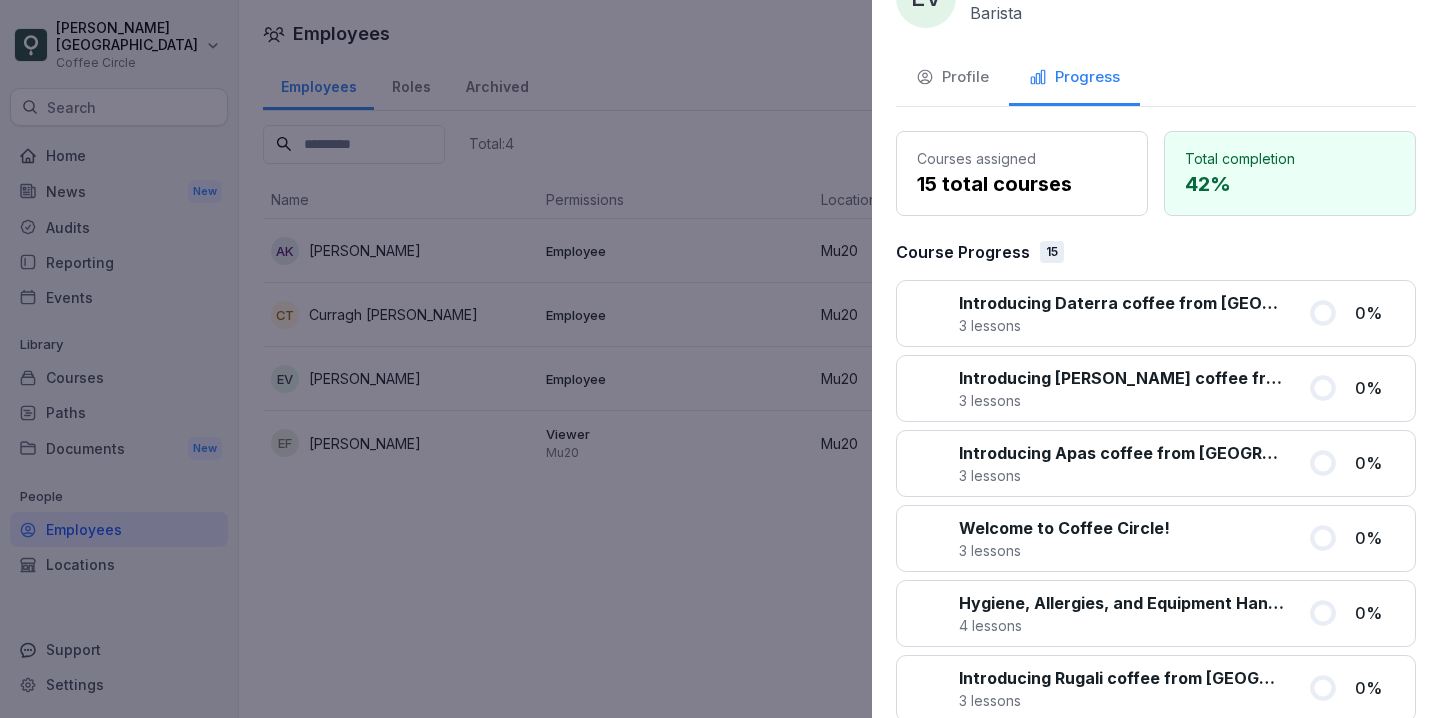 scroll, scrollTop: 0, scrollLeft: 0, axis: both 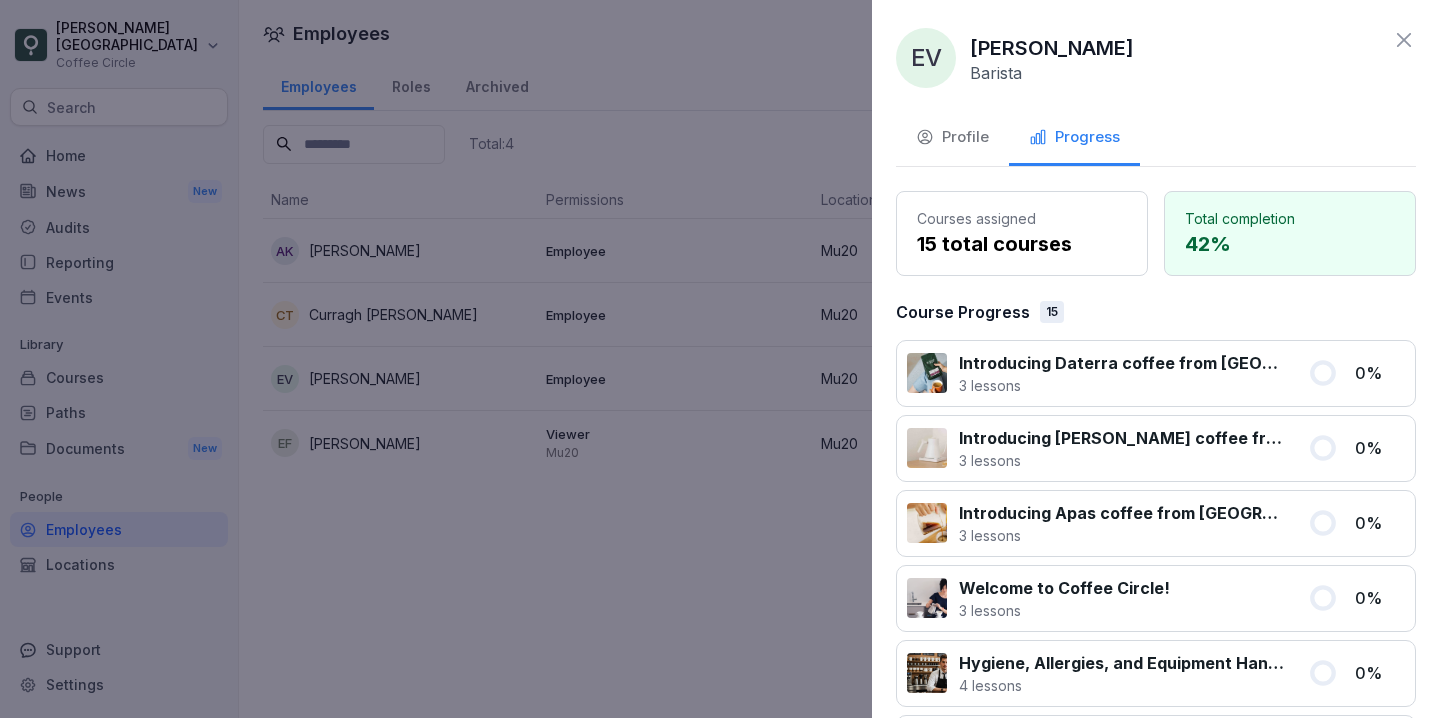click 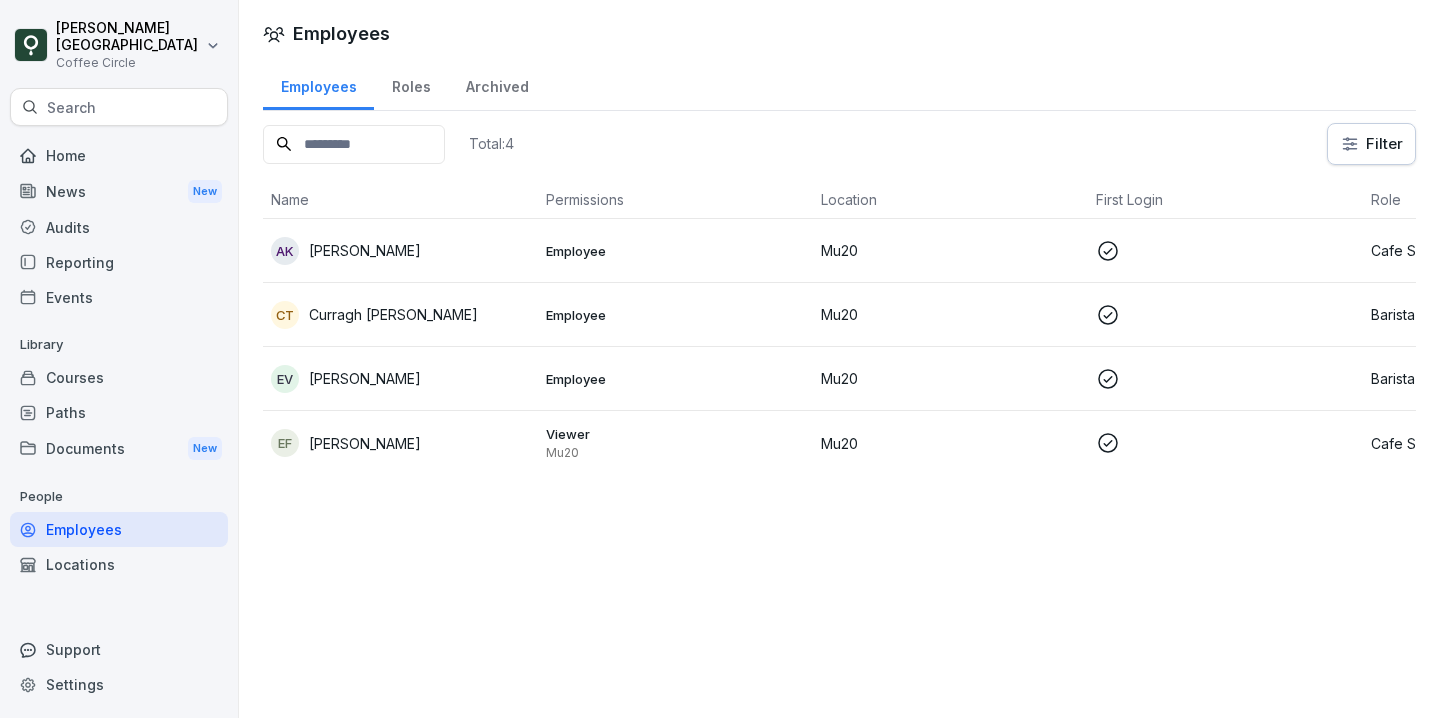 click on "CT Curragh Treanor" at bounding box center (400, 315) 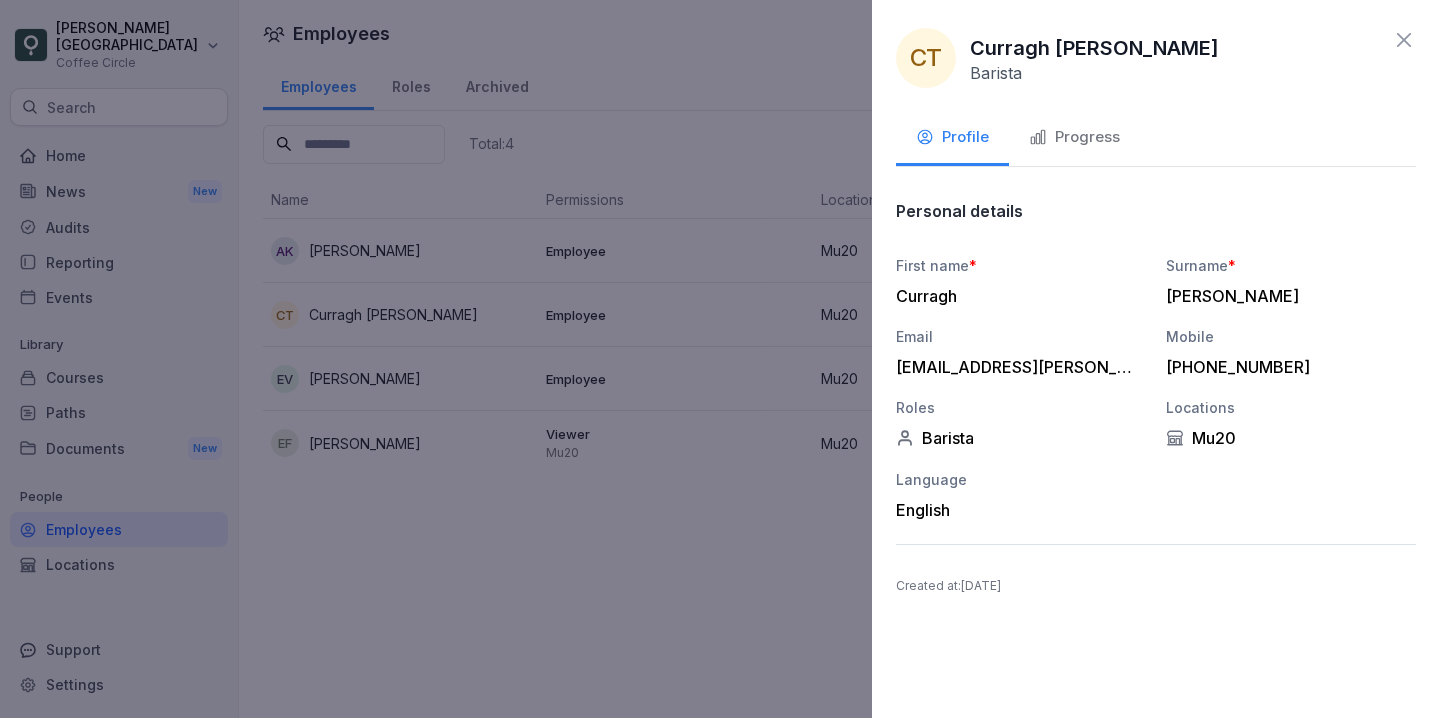 click on "Progress" at bounding box center [1074, 139] 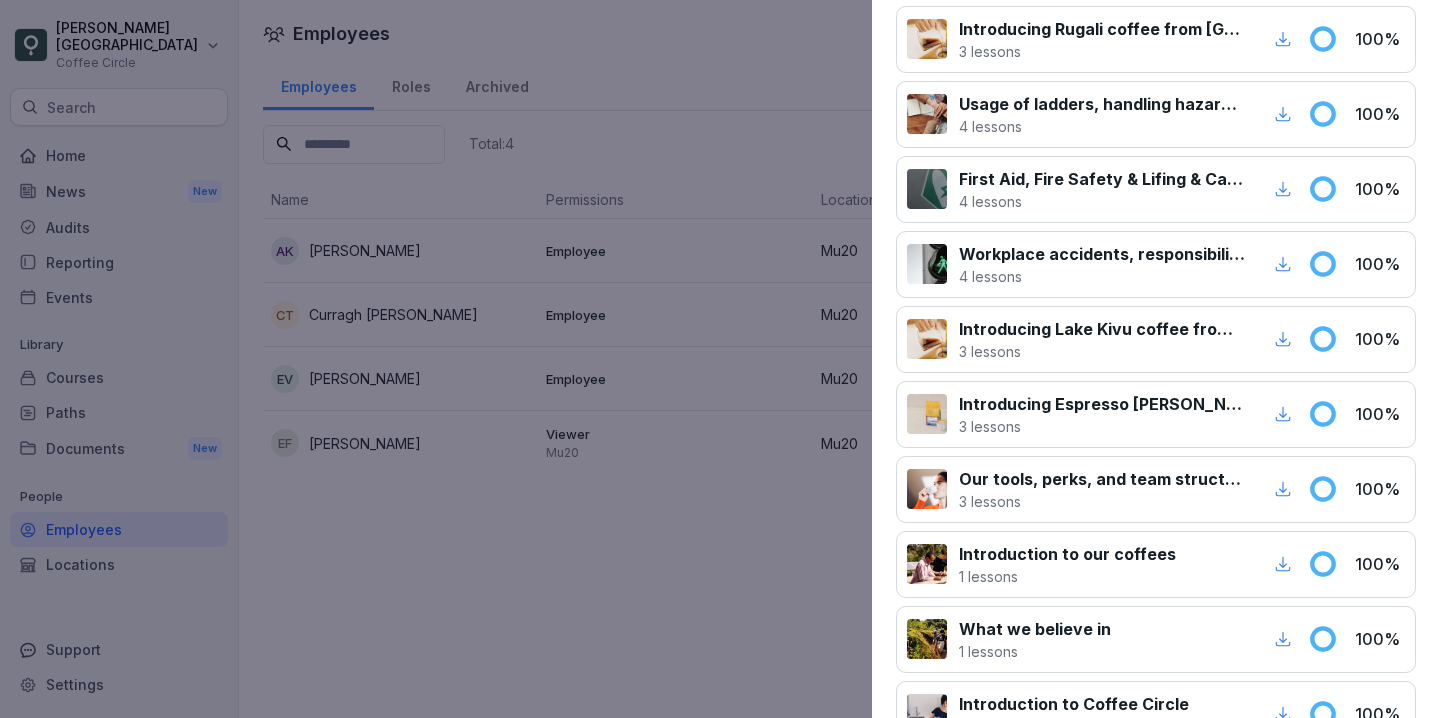 scroll, scrollTop: 0, scrollLeft: 0, axis: both 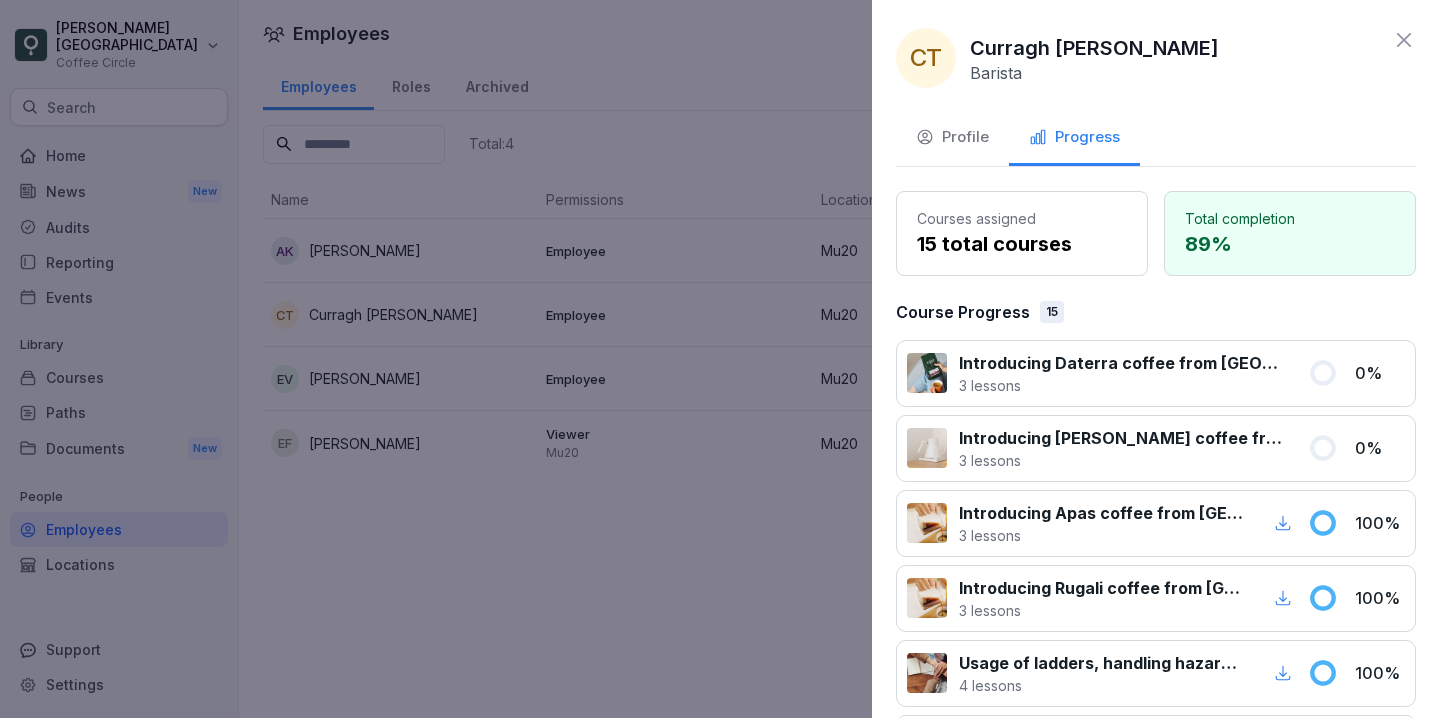 click 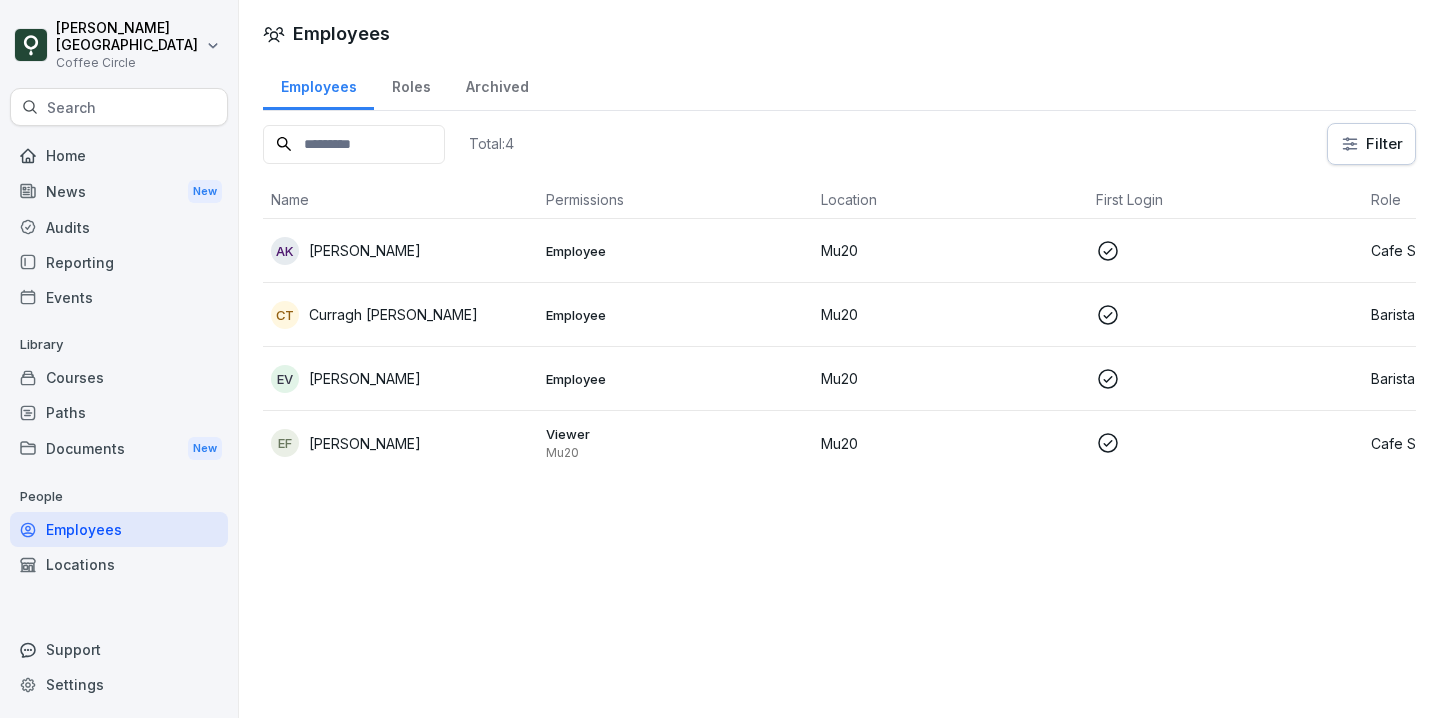 click on "Filter" at bounding box center (1371, 144) 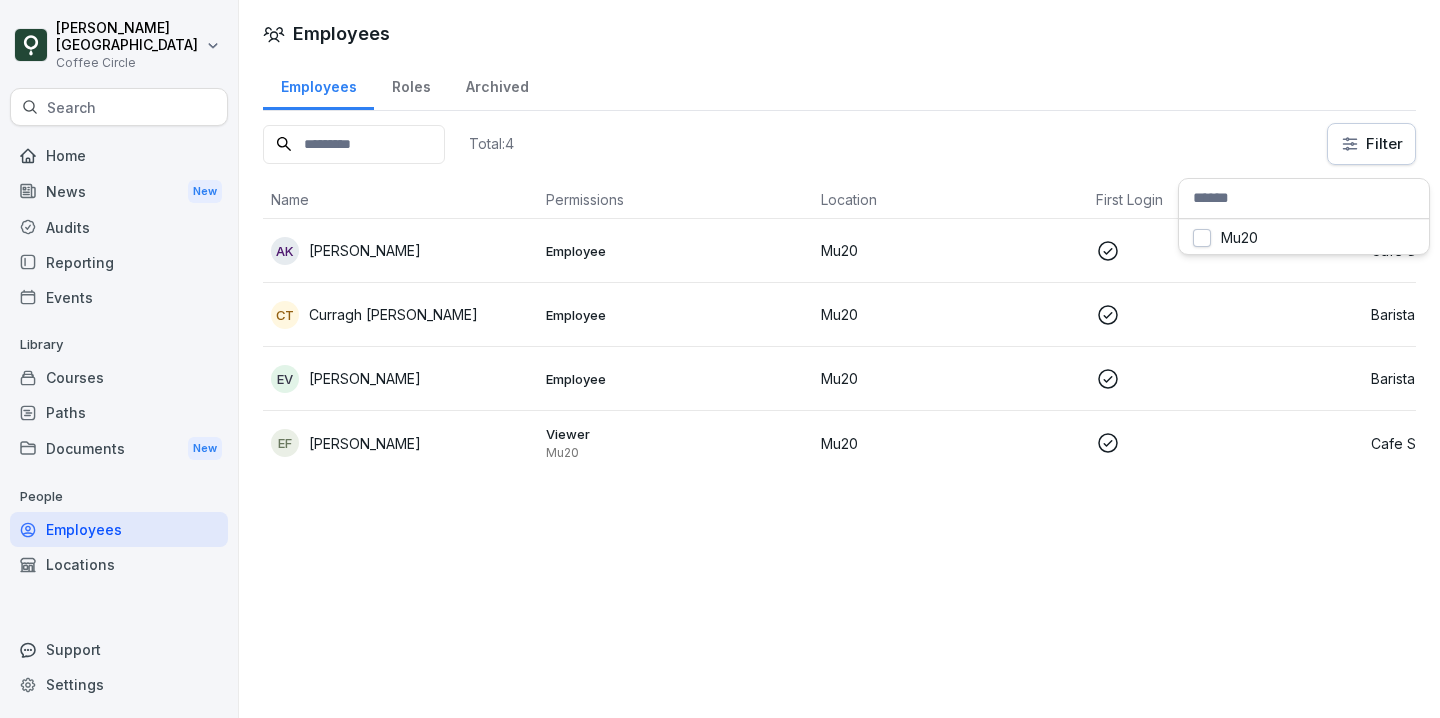 click at bounding box center [1304, 199] 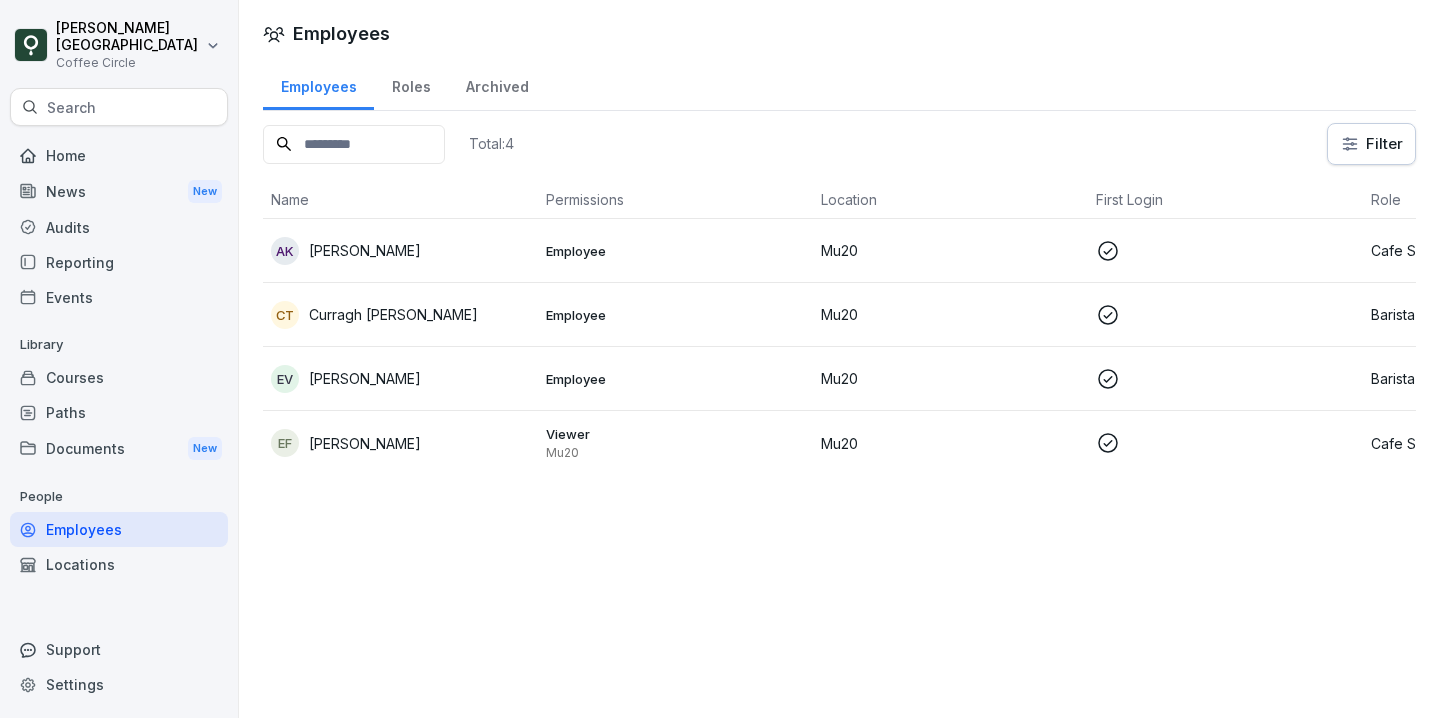 click on "Roles" at bounding box center (411, 84) 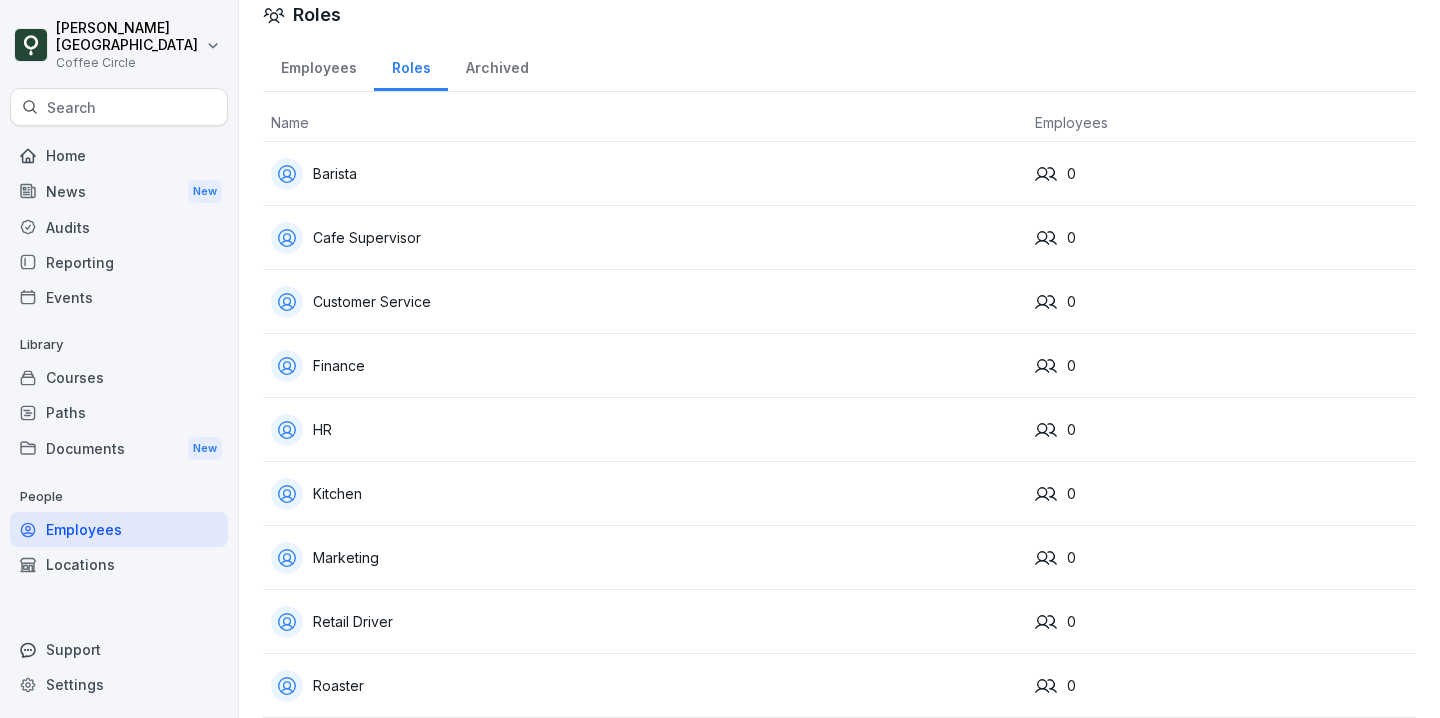 scroll, scrollTop: 0, scrollLeft: 0, axis: both 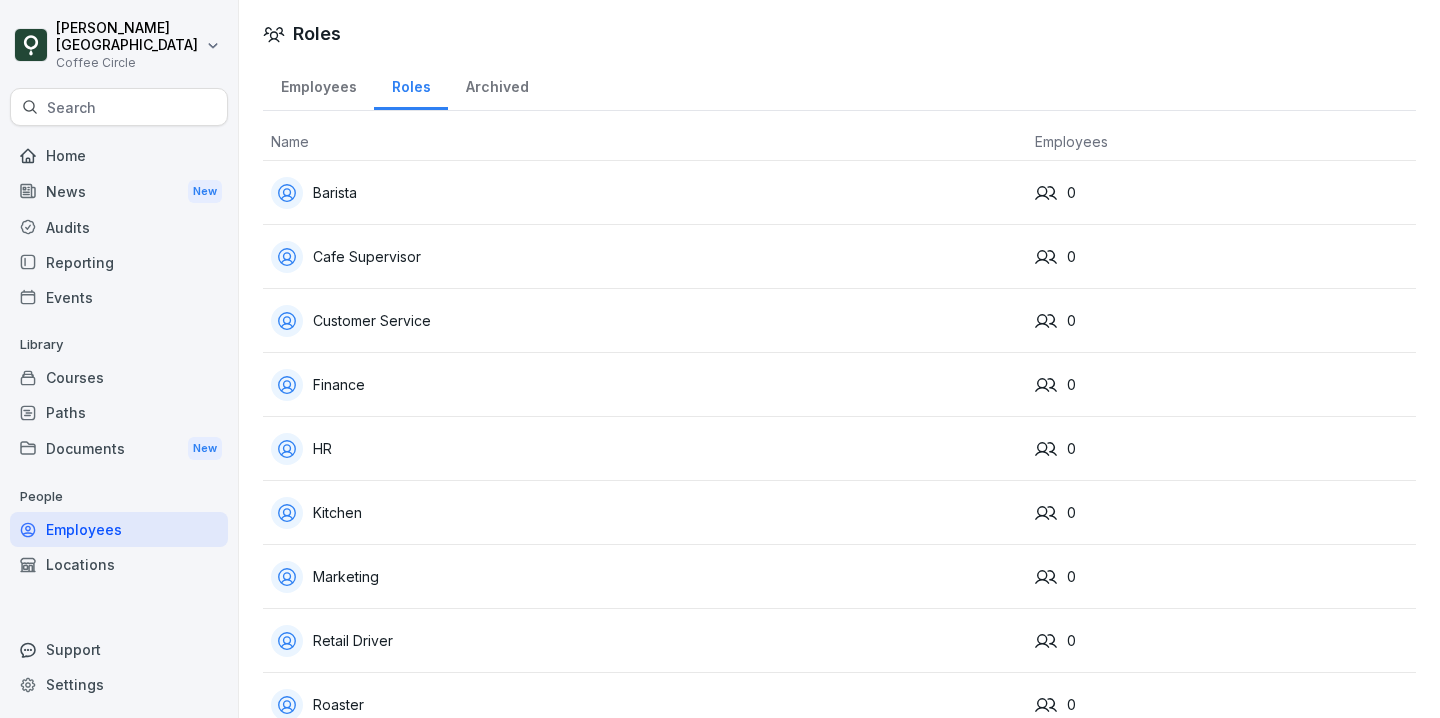 click on "Employees" at bounding box center [318, 84] 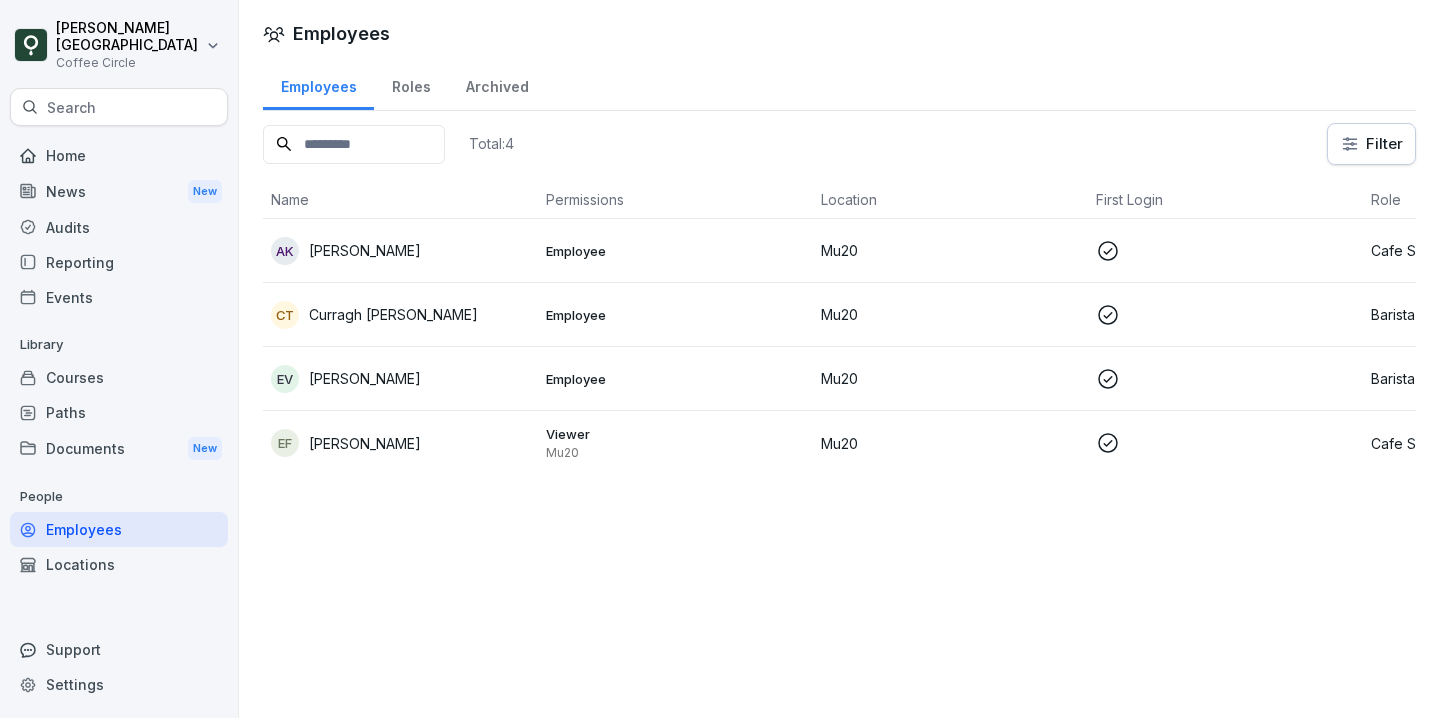 click on "News New" at bounding box center [119, 191] 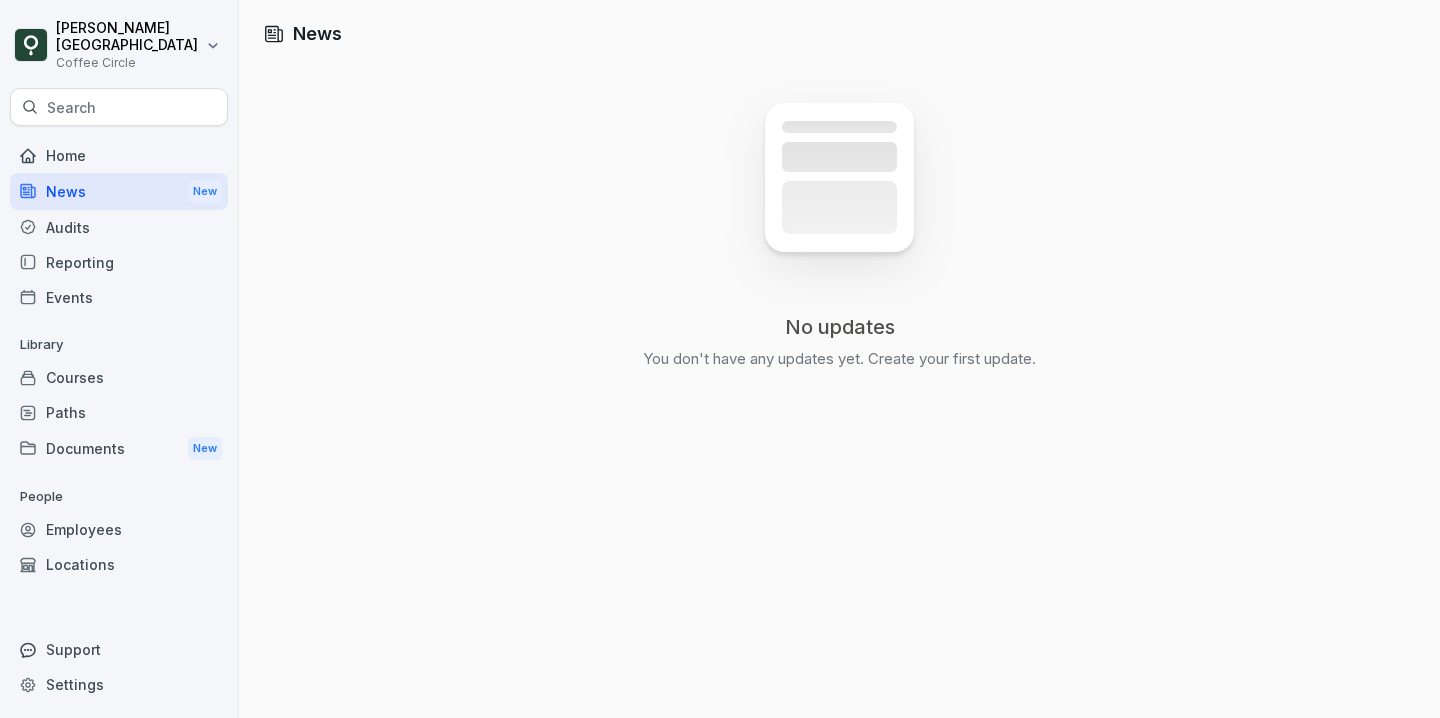 click on "Documents New" at bounding box center [119, 448] 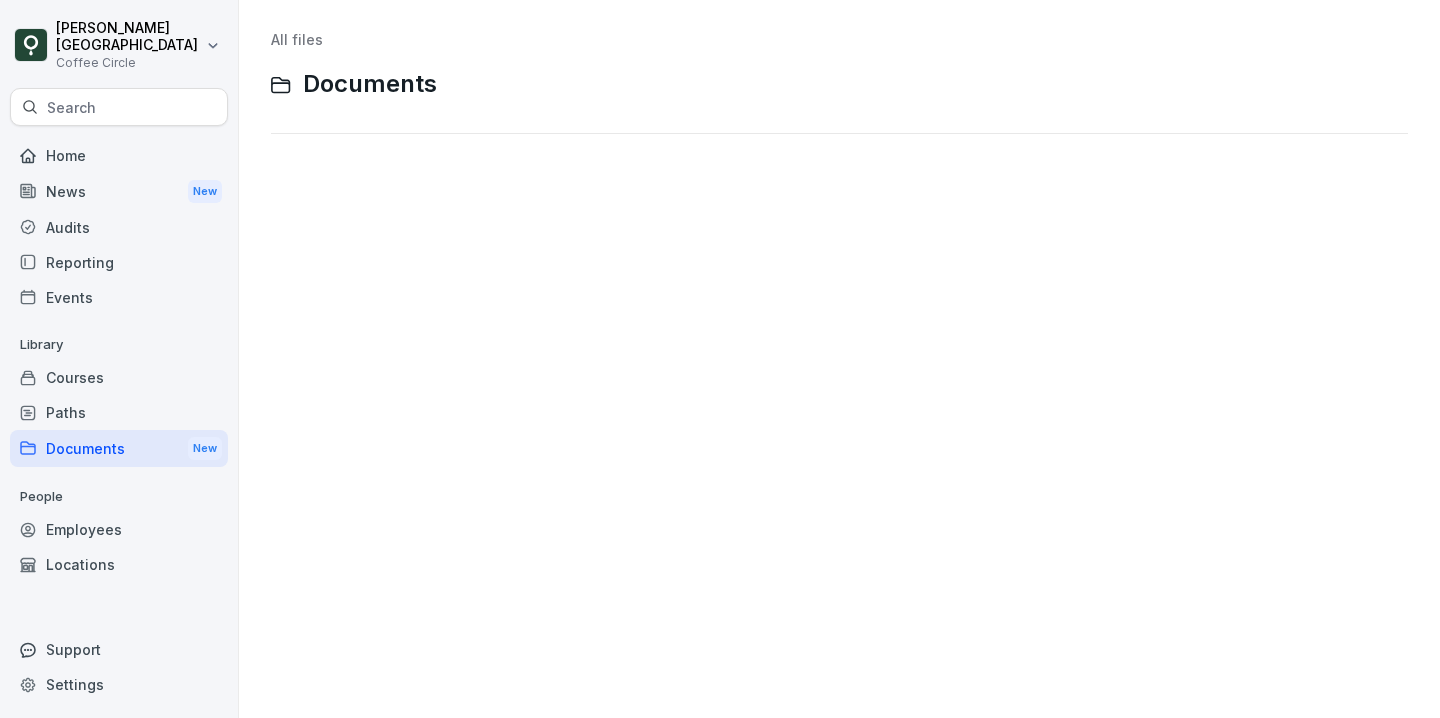 click on "Home" at bounding box center [119, 155] 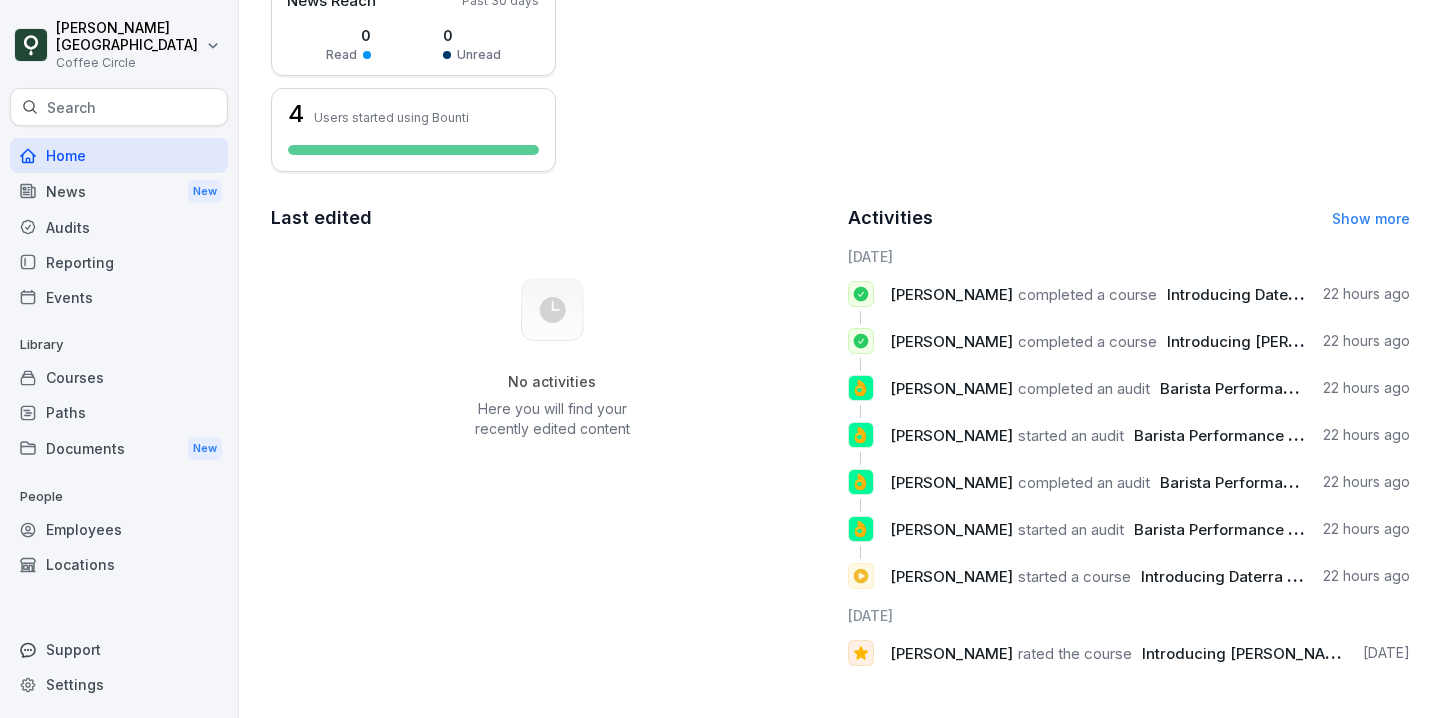 scroll, scrollTop: 0, scrollLeft: 0, axis: both 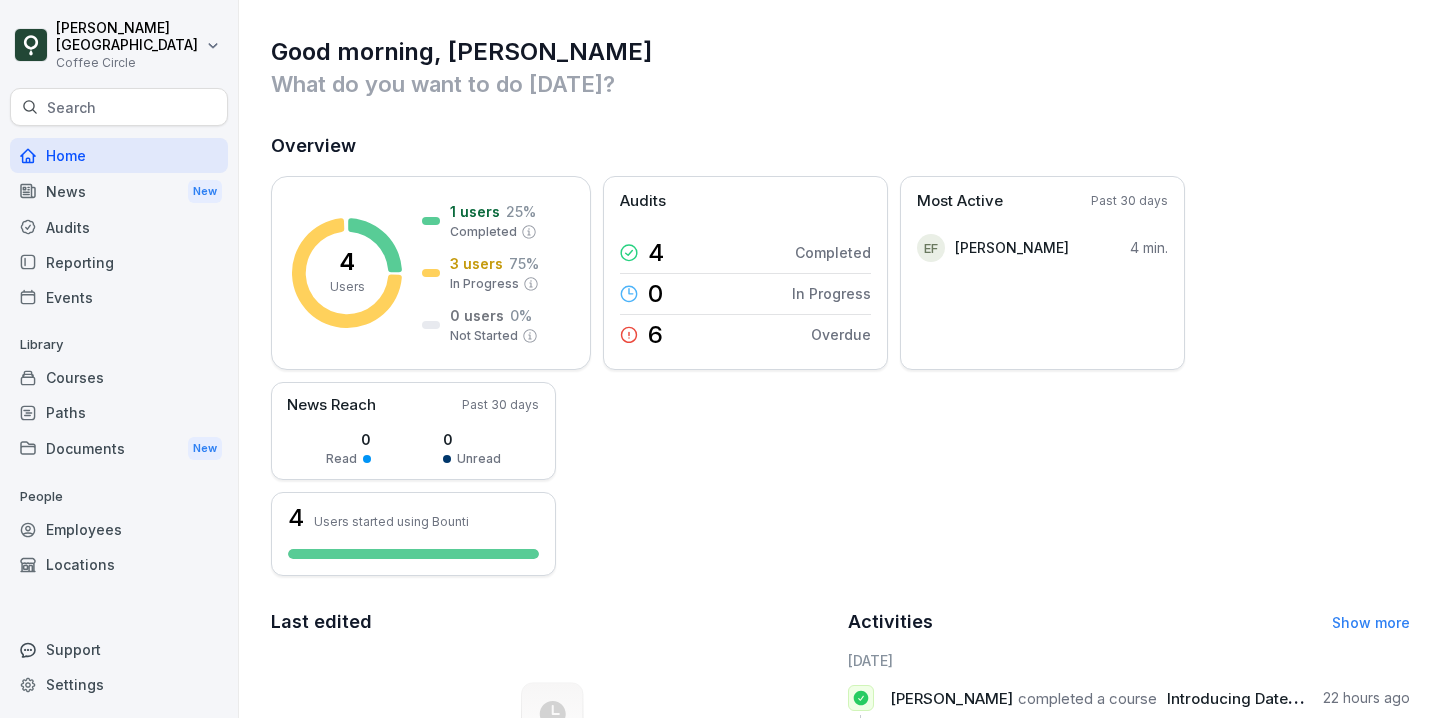 click on "Employees" at bounding box center (119, 529) 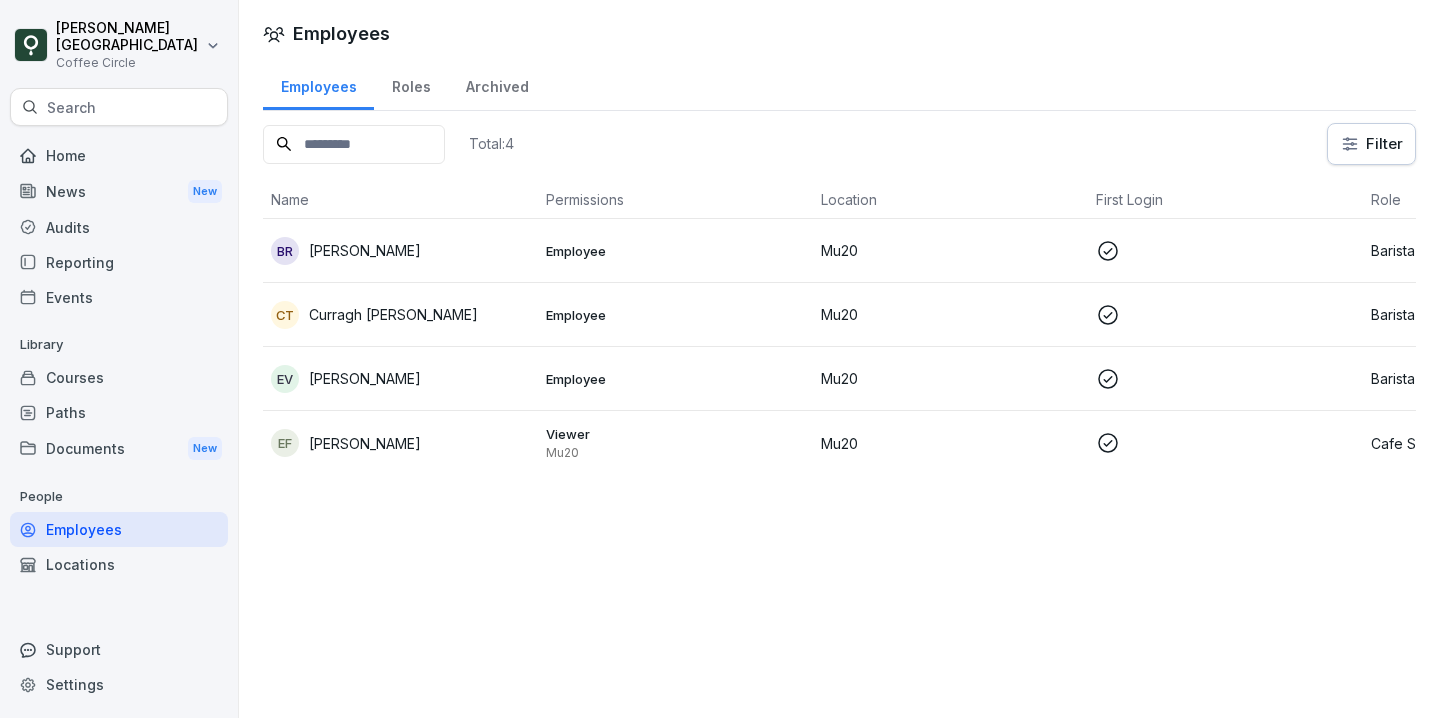 click on "BR Bronagh Rogers" at bounding box center (400, 251) 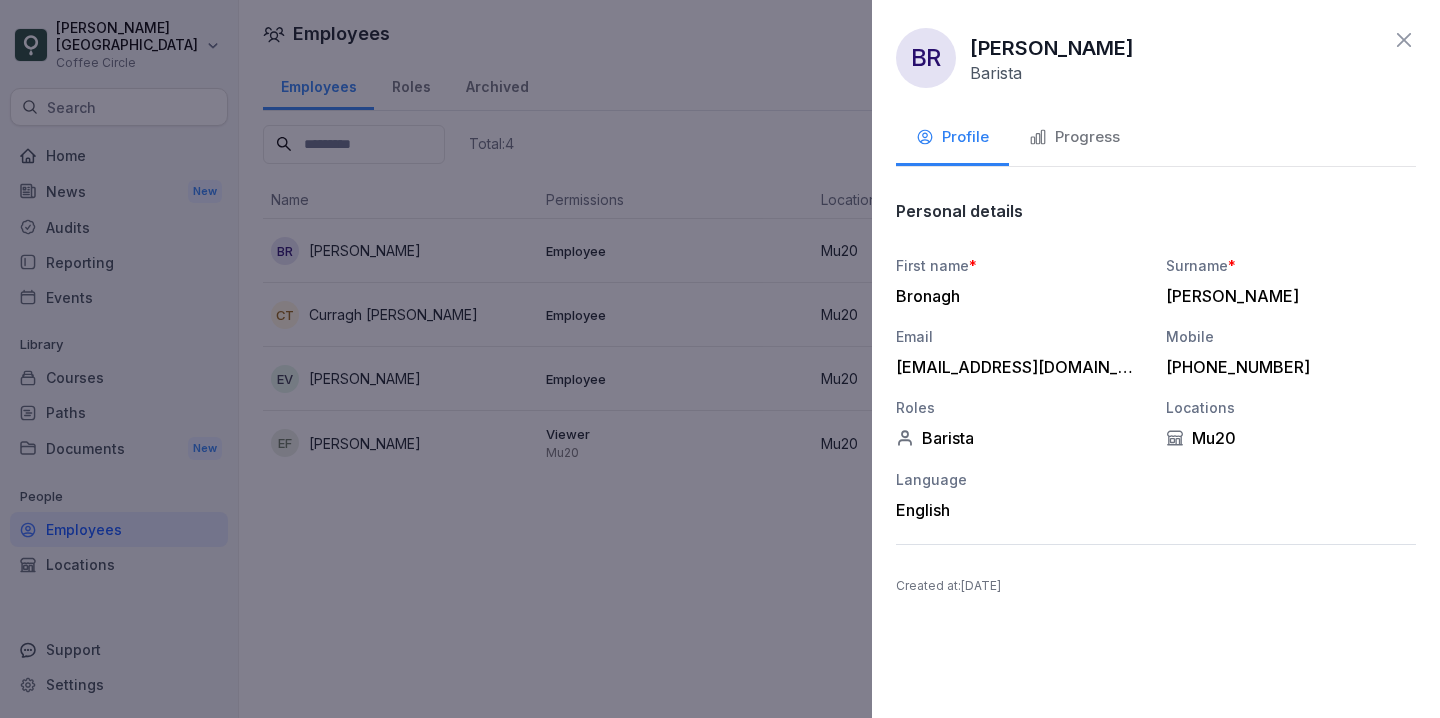 click on "Progress" at bounding box center [1074, 137] 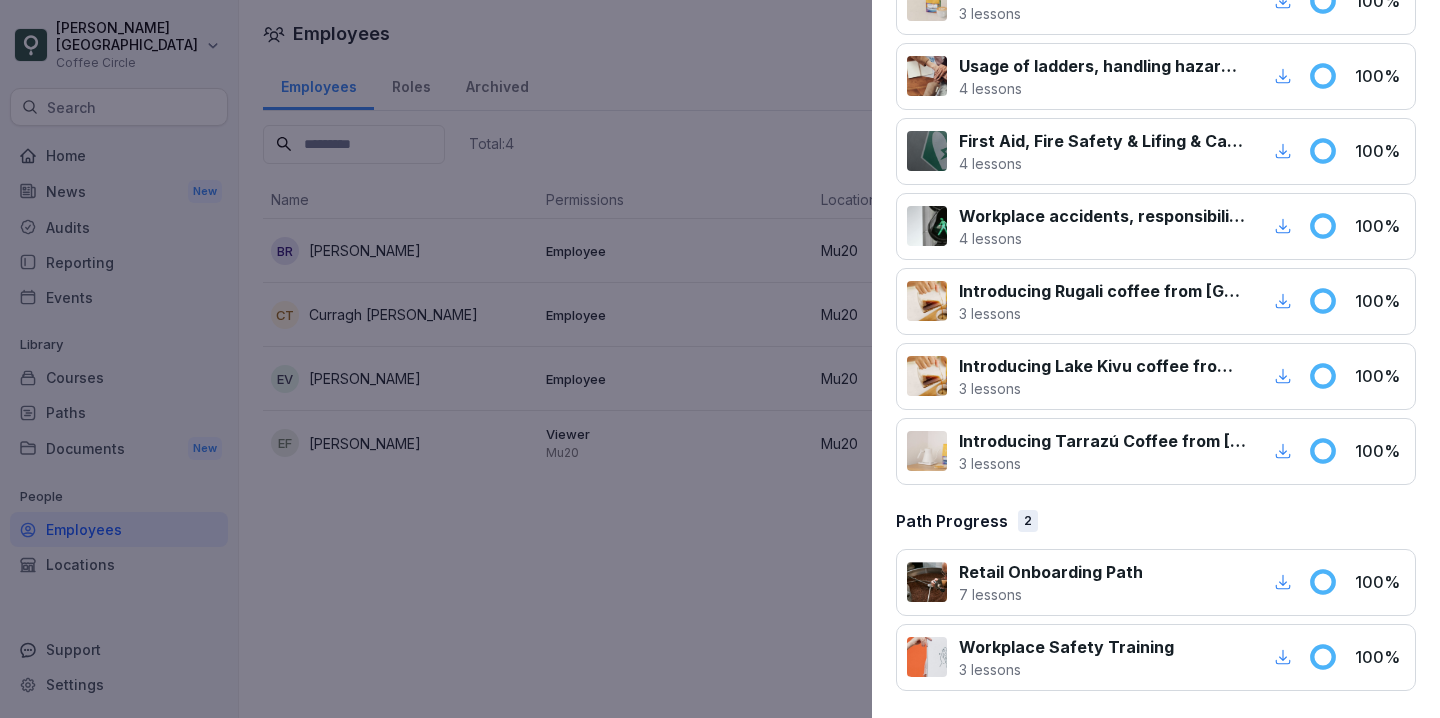 scroll, scrollTop: 0, scrollLeft: 0, axis: both 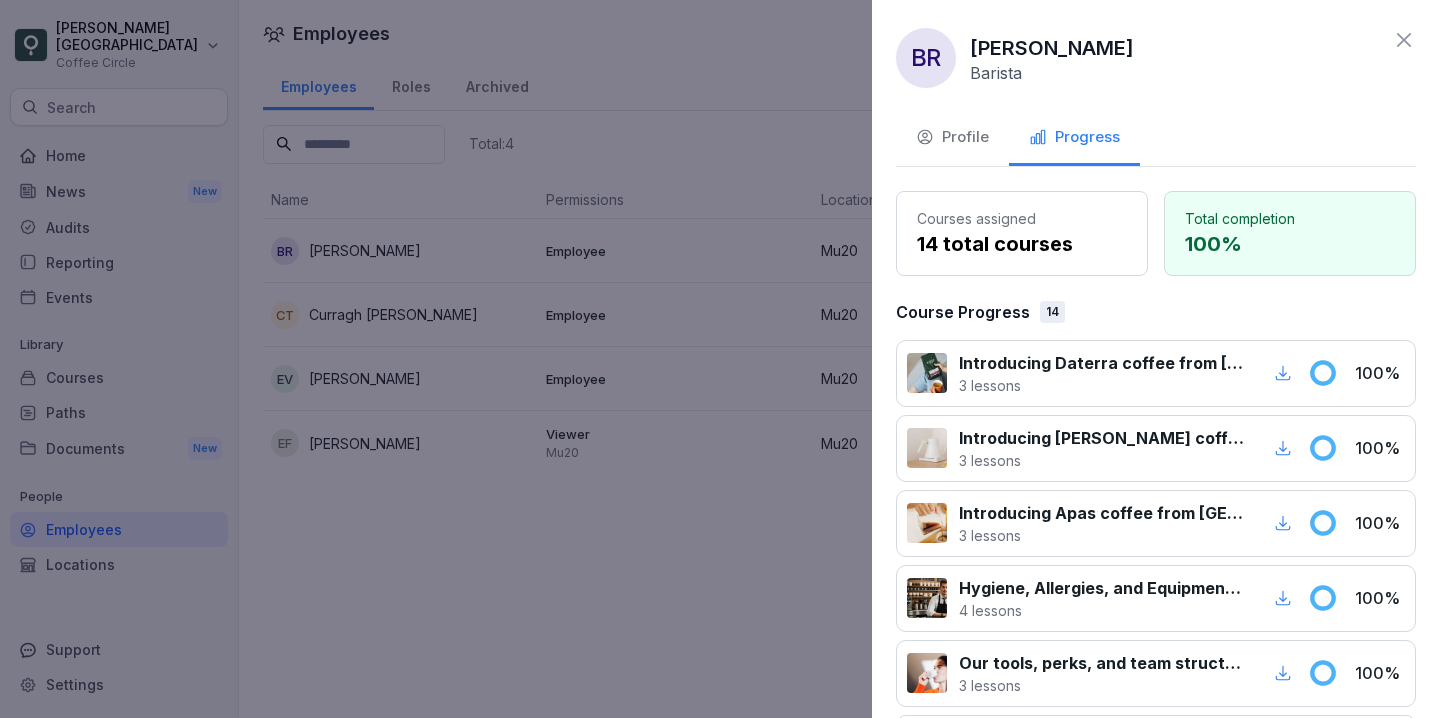 click 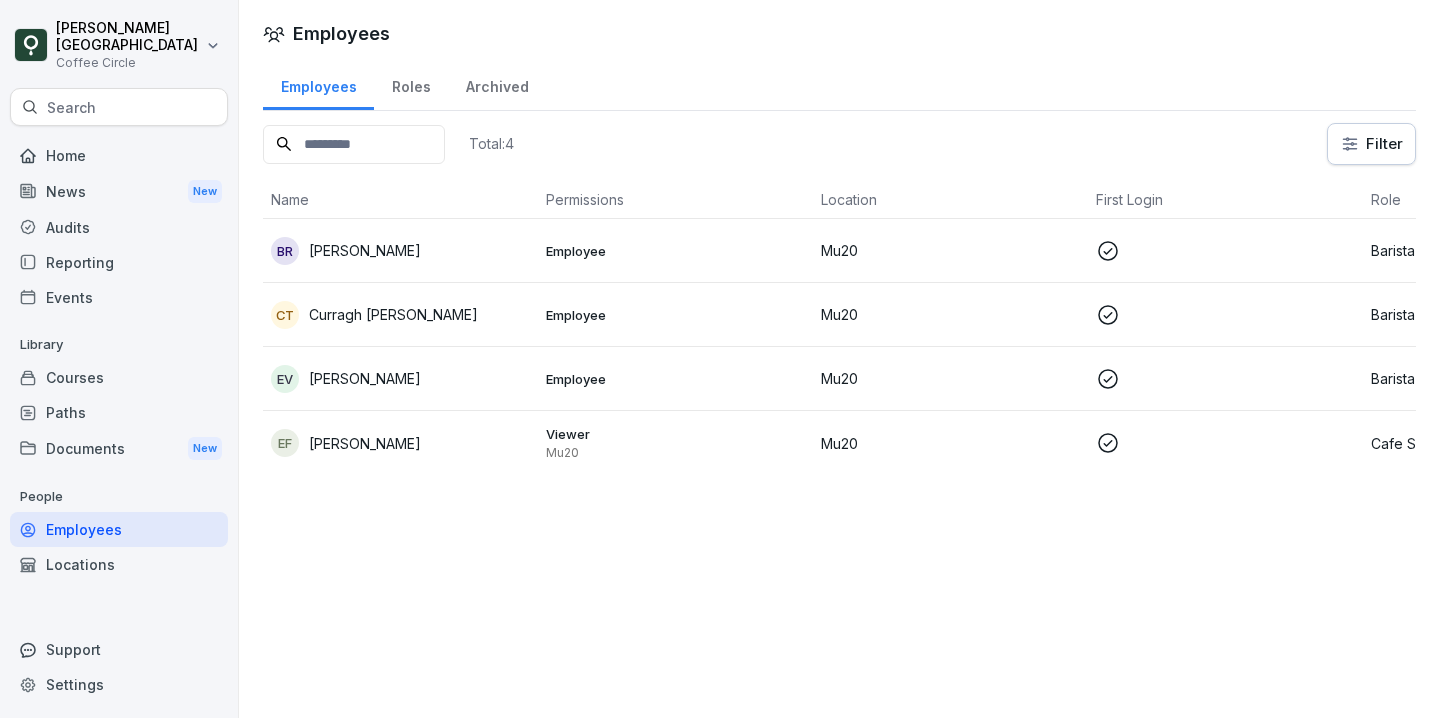 scroll, scrollTop: 0, scrollLeft: 0, axis: both 